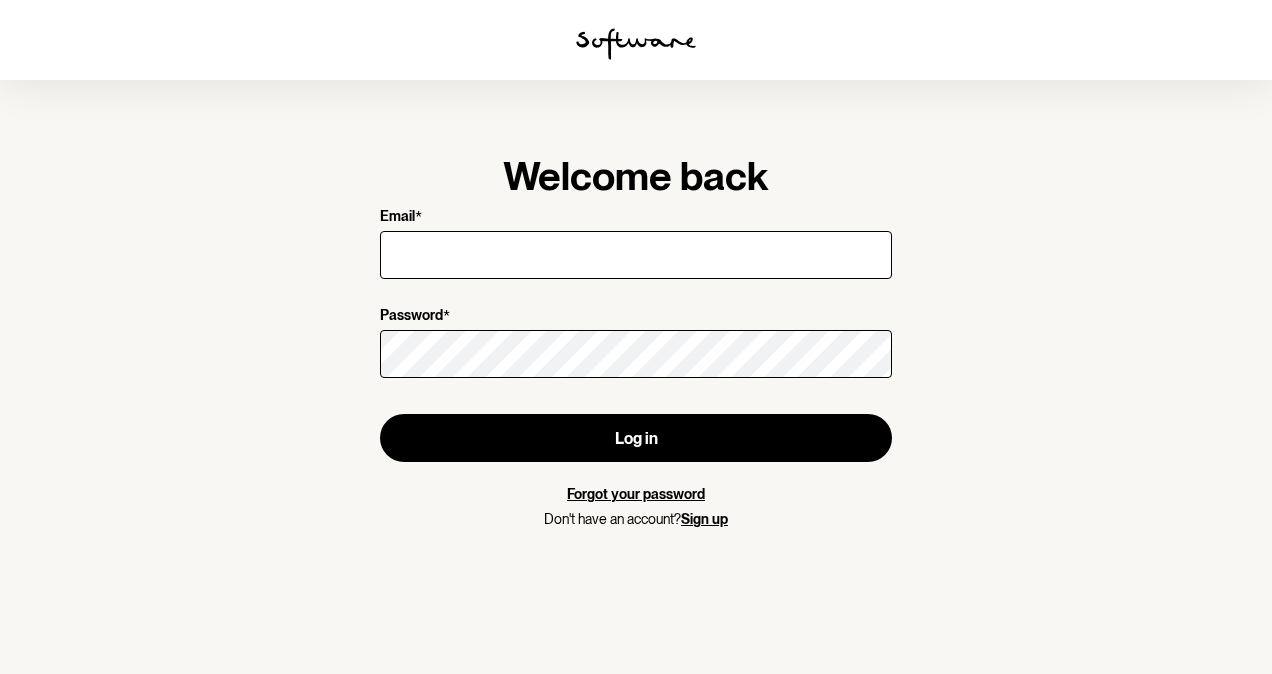 scroll, scrollTop: 0, scrollLeft: 0, axis: both 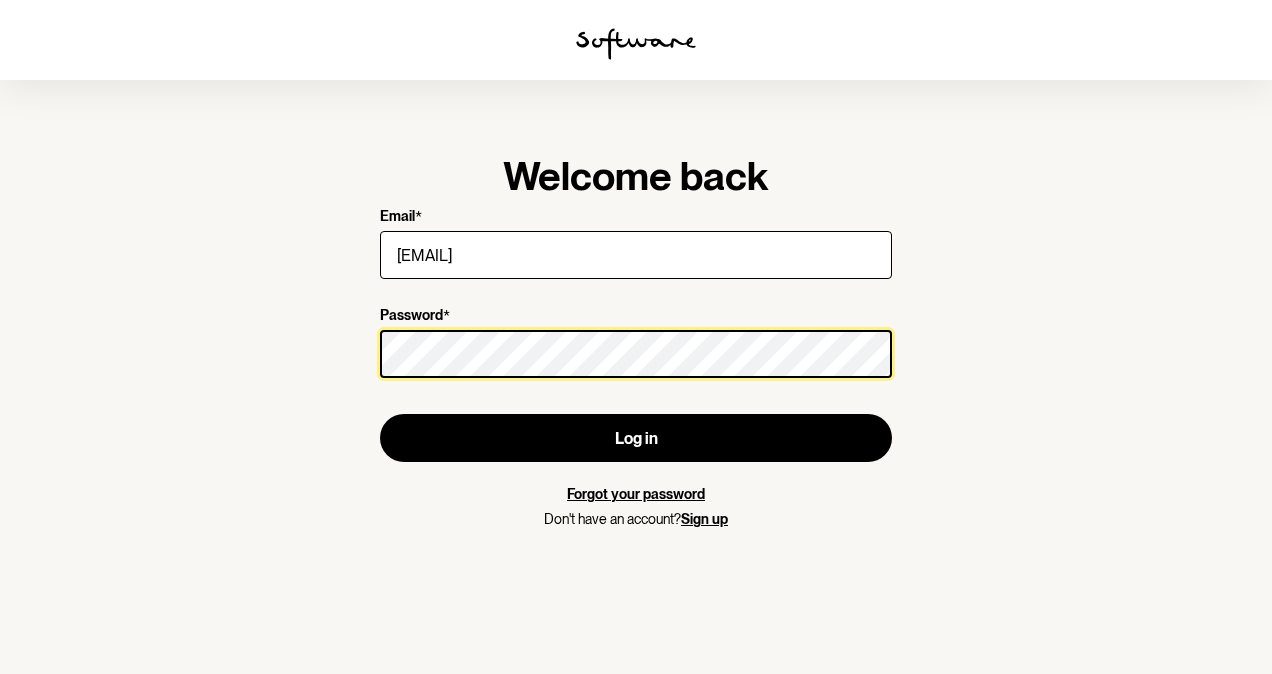 click on "Log in" at bounding box center (636, 438) 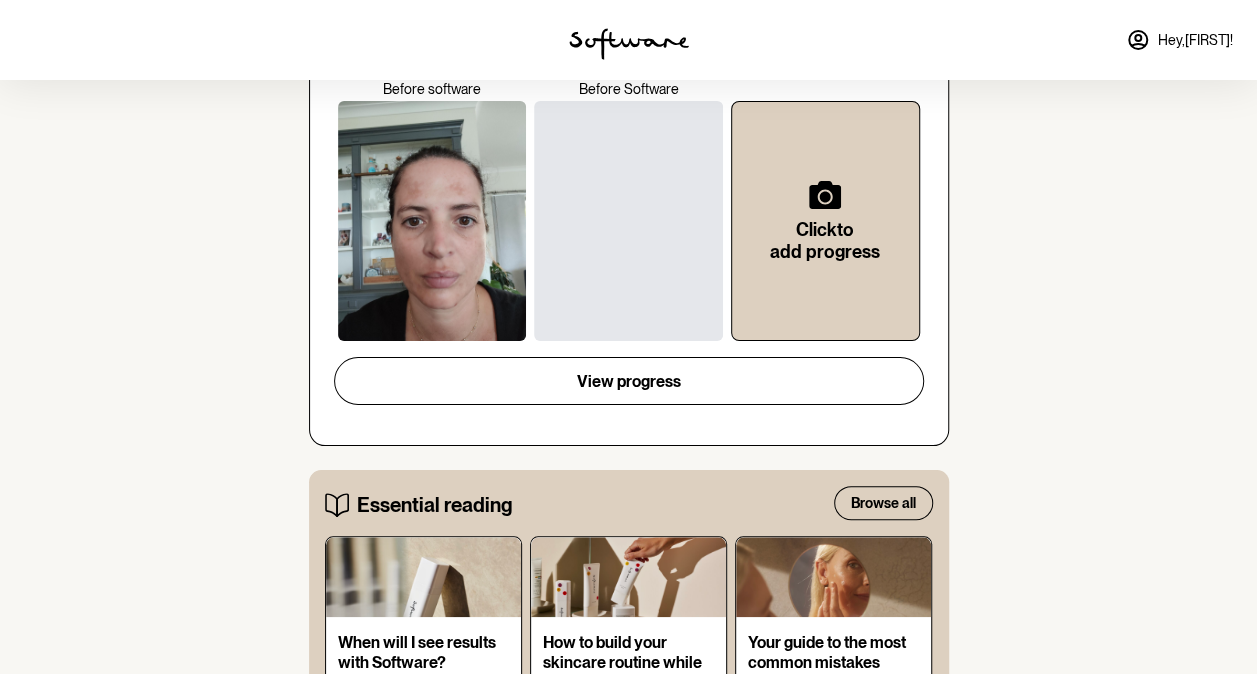 scroll, scrollTop: 652, scrollLeft: 0, axis: vertical 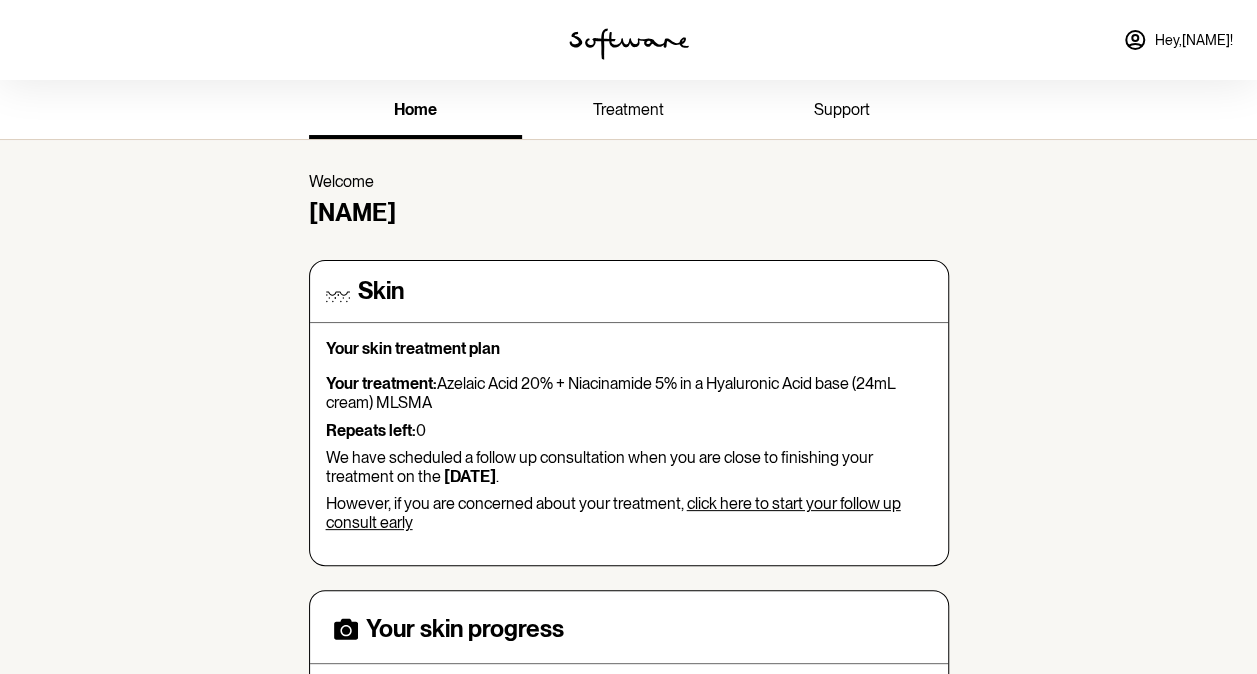 click 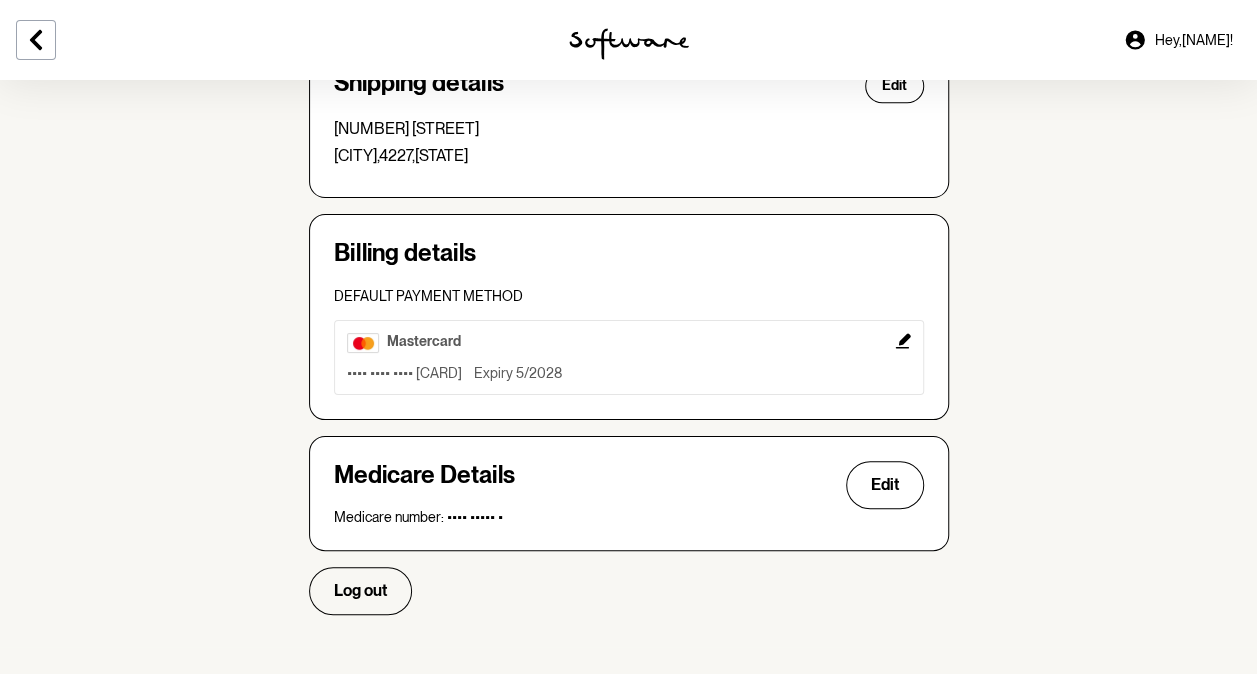 scroll, scrollTop: 0, scrollLeft: 0, axis: both 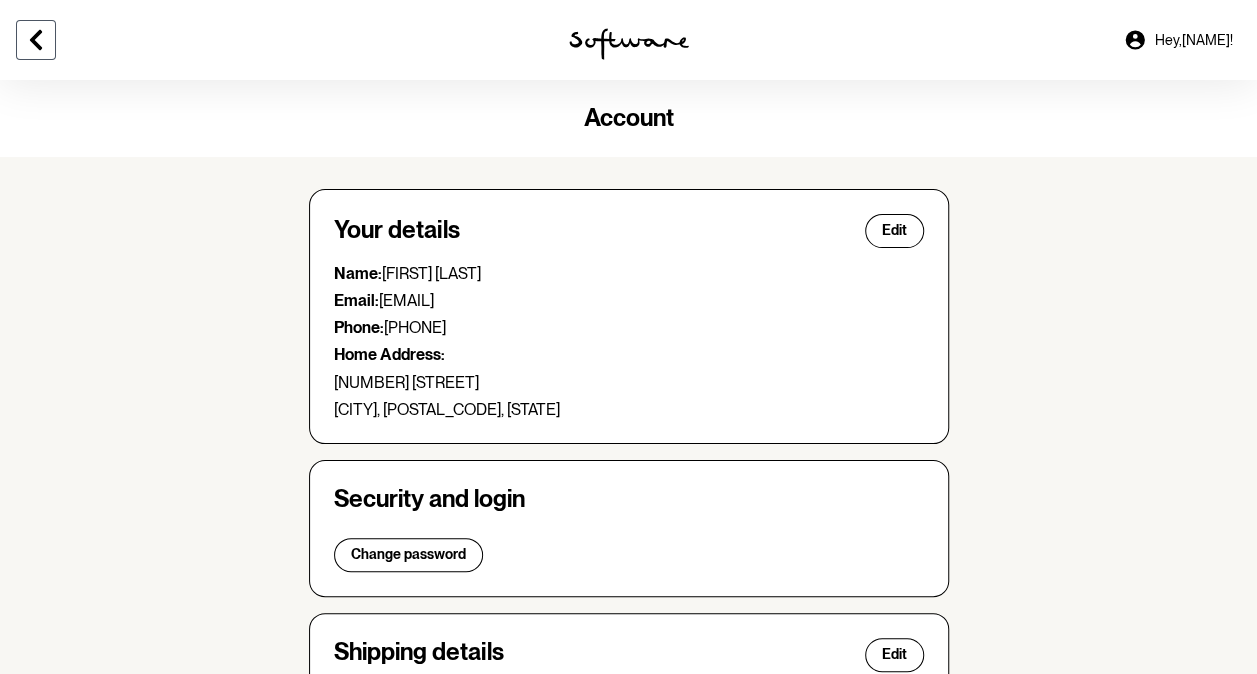 click at bounding box center [36, 40] 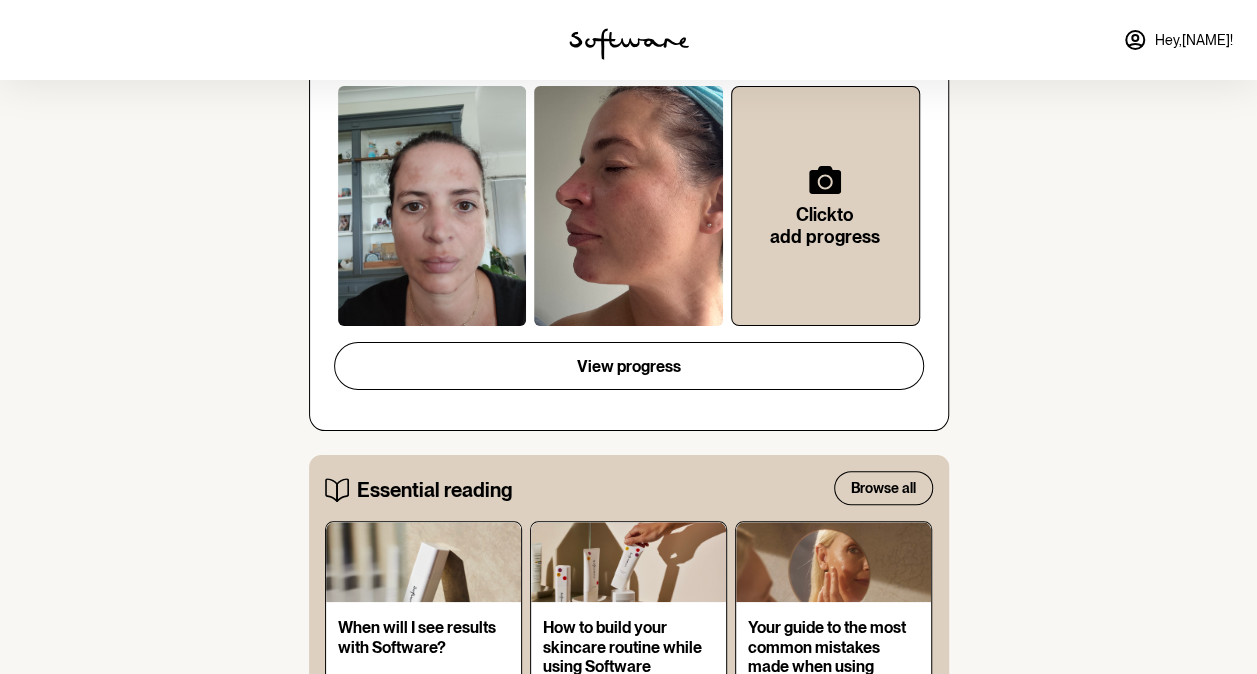 scroll, scrollTop: 0, scrollLeft: 0, axis: both 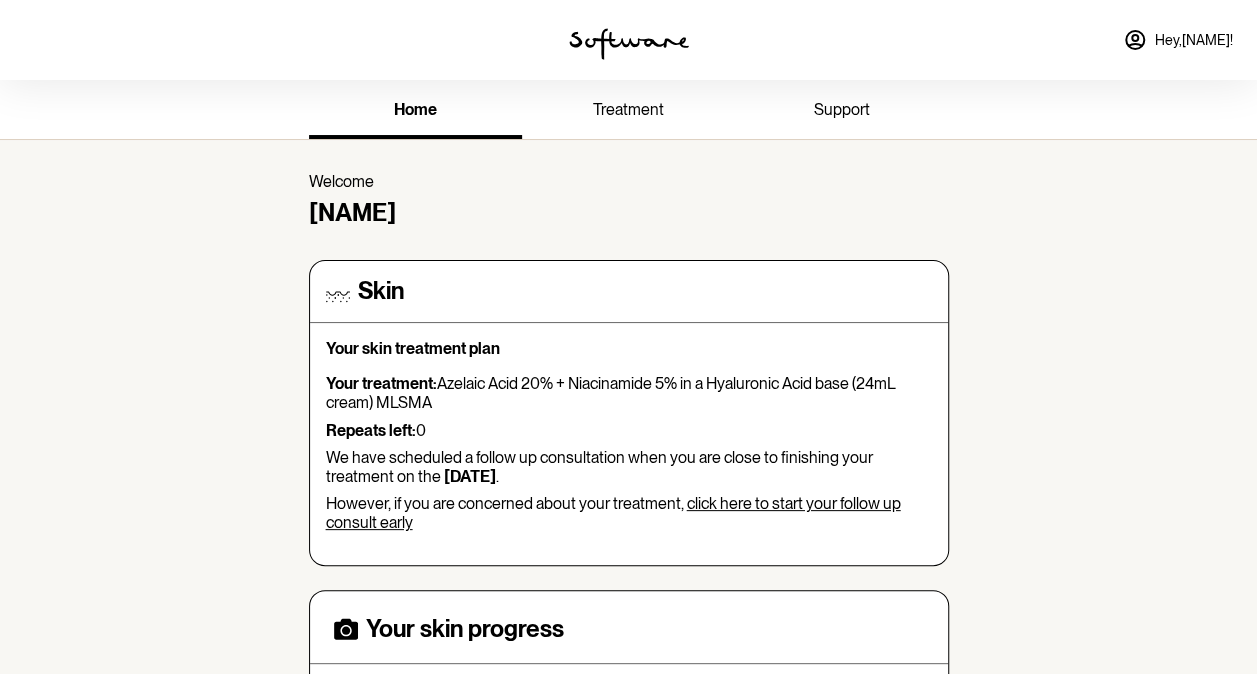click on "support" at bounding box center (842, 109) 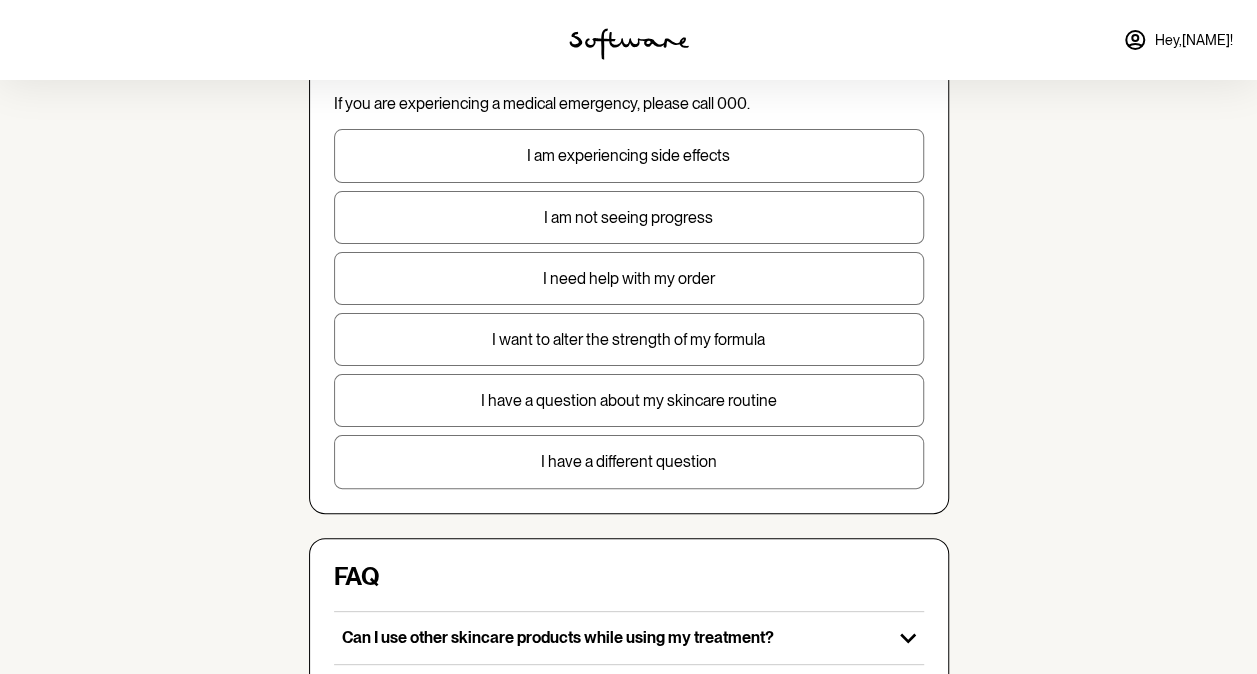 scroll, scrollTop: 201, scrollLeft: 0, axis: vertical 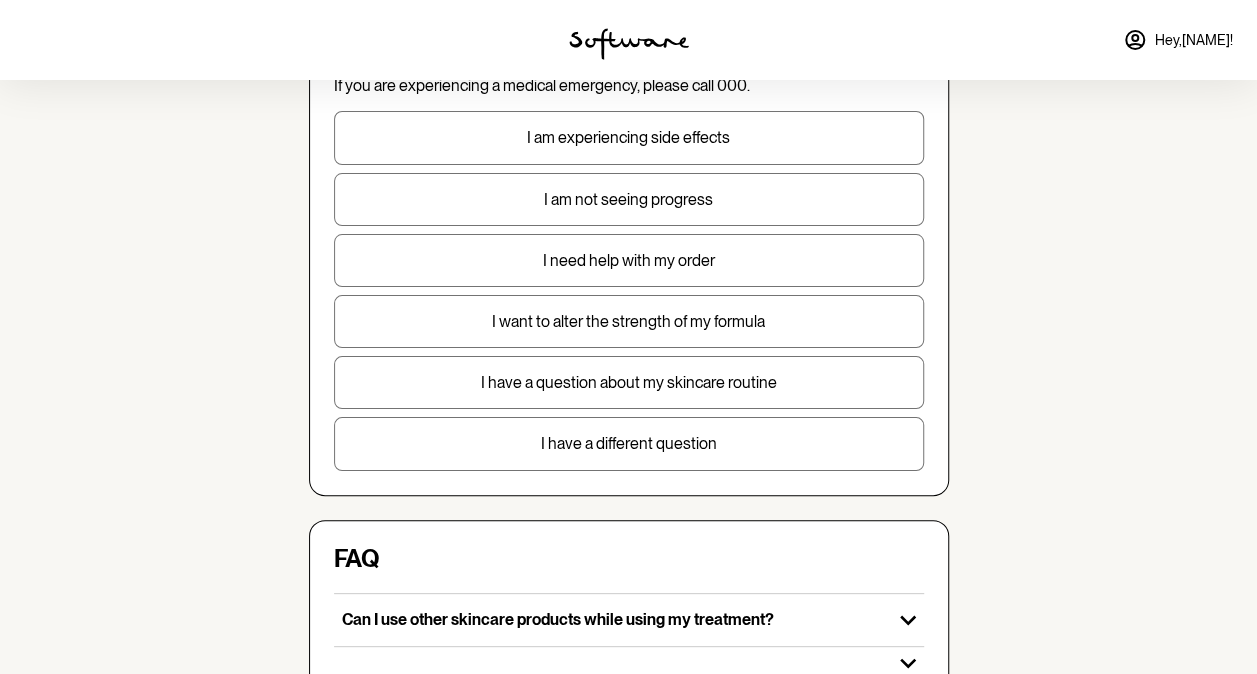 click on "I have a different question" at bounding box center [629, 443] 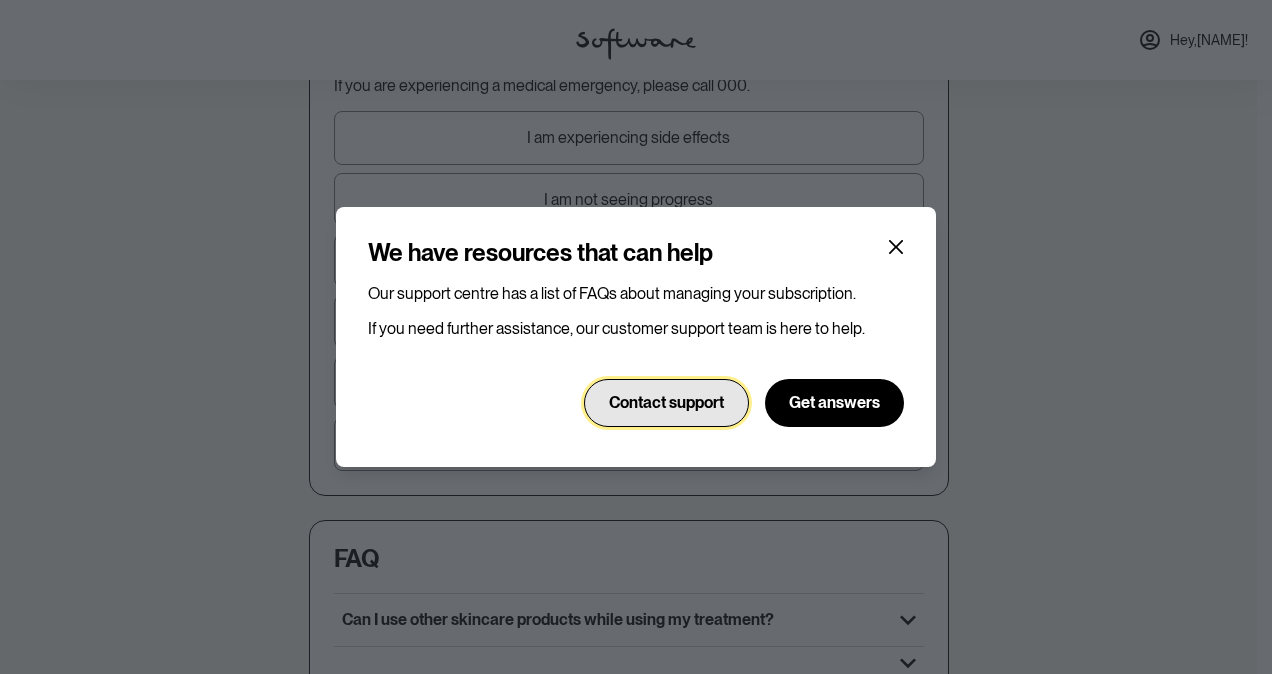 click on "Contact support" at bounding box center [666, 402] 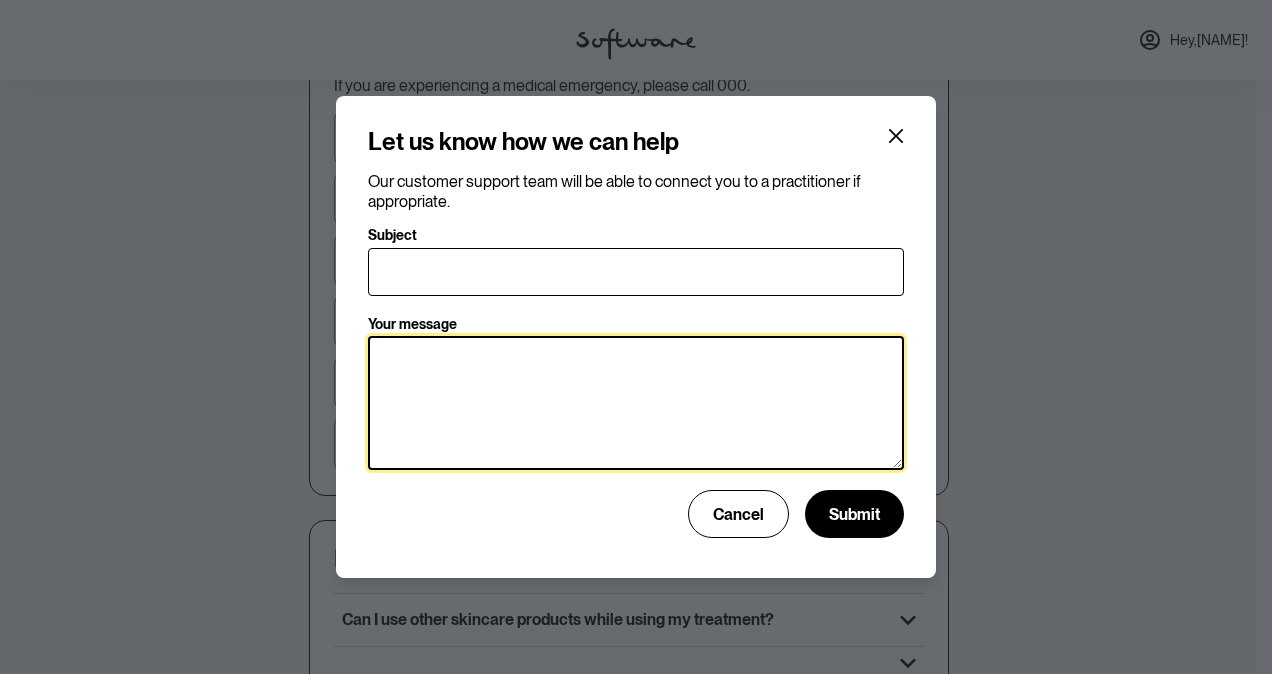 click on "Your message" at bounding box center [636, 403] 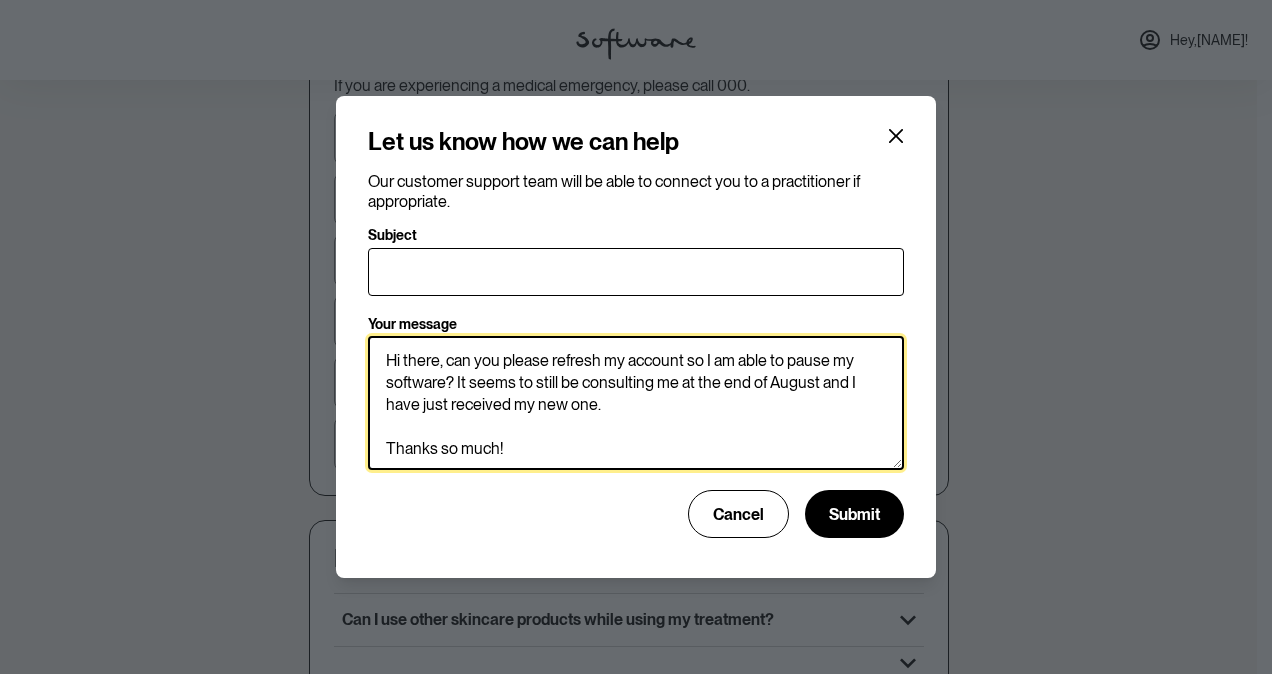type on "Hi there, can you please refresh my account so I am able to pause my software? It seems to still be consulting me at the end of August and I have just received my new one.
Thanks so much!" 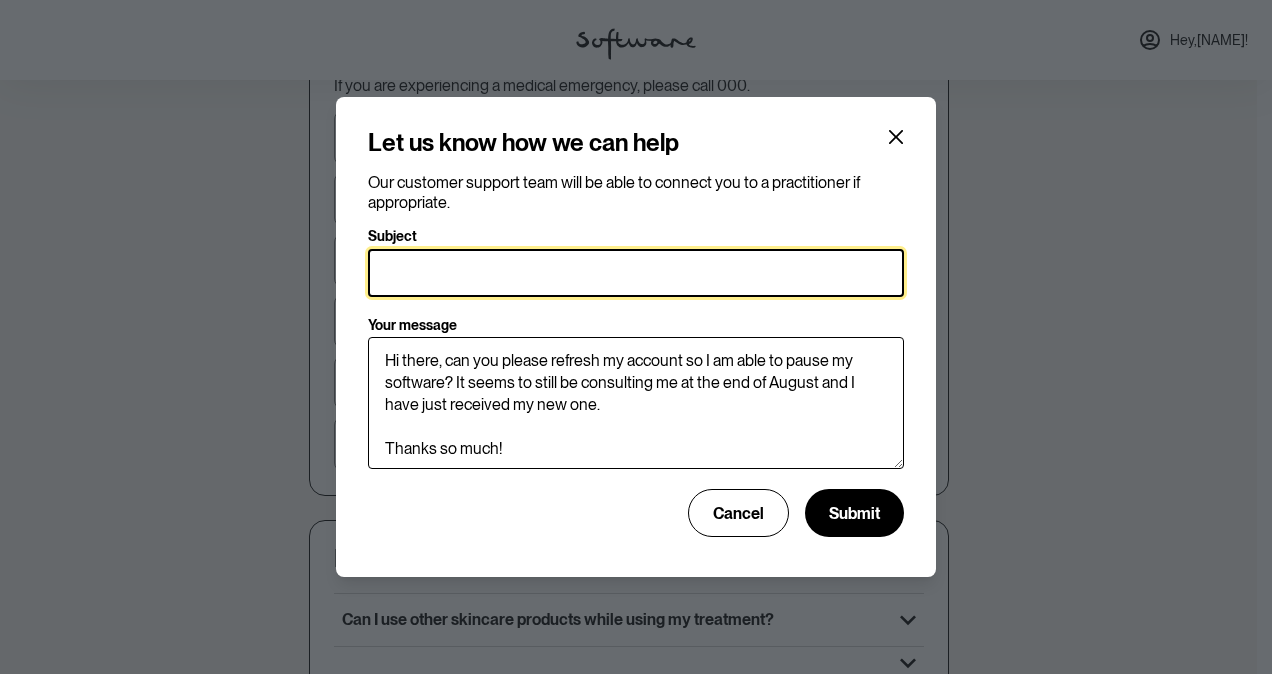 click on "Subject" at bounding box center [636, 273] 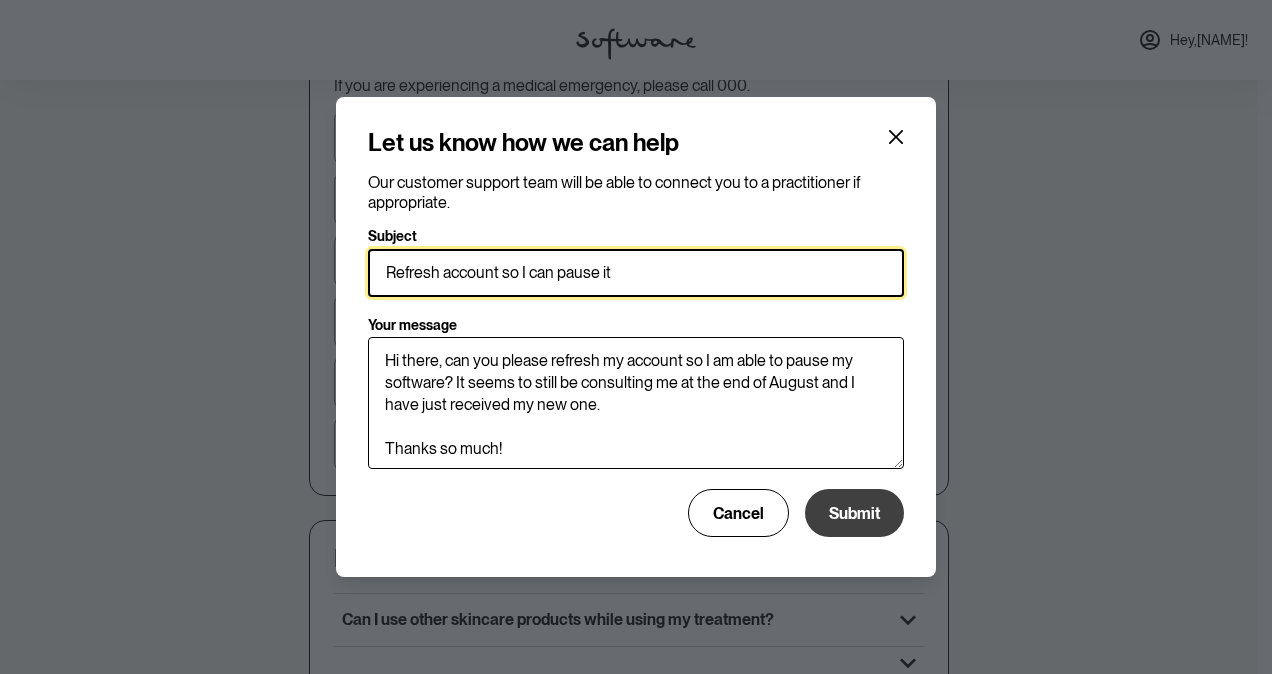 type on "Refresh account so I can pause it" 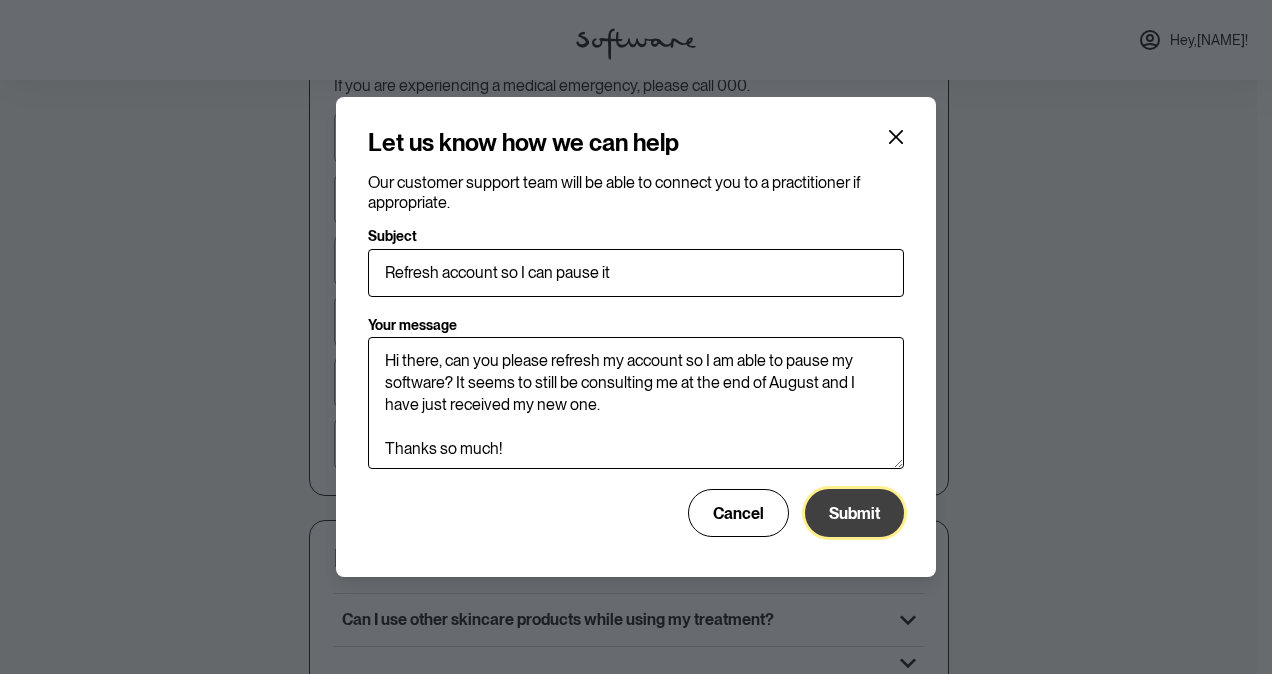 click on "Submit" at bounding box center [854, 513] 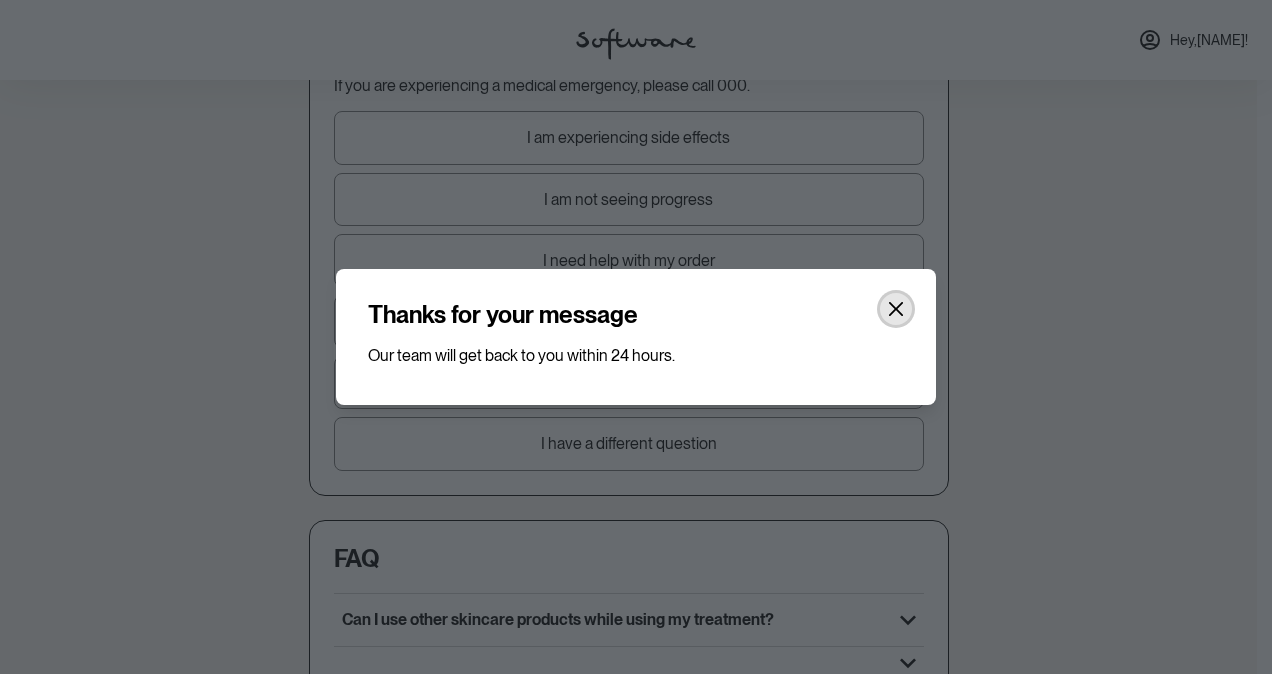 click 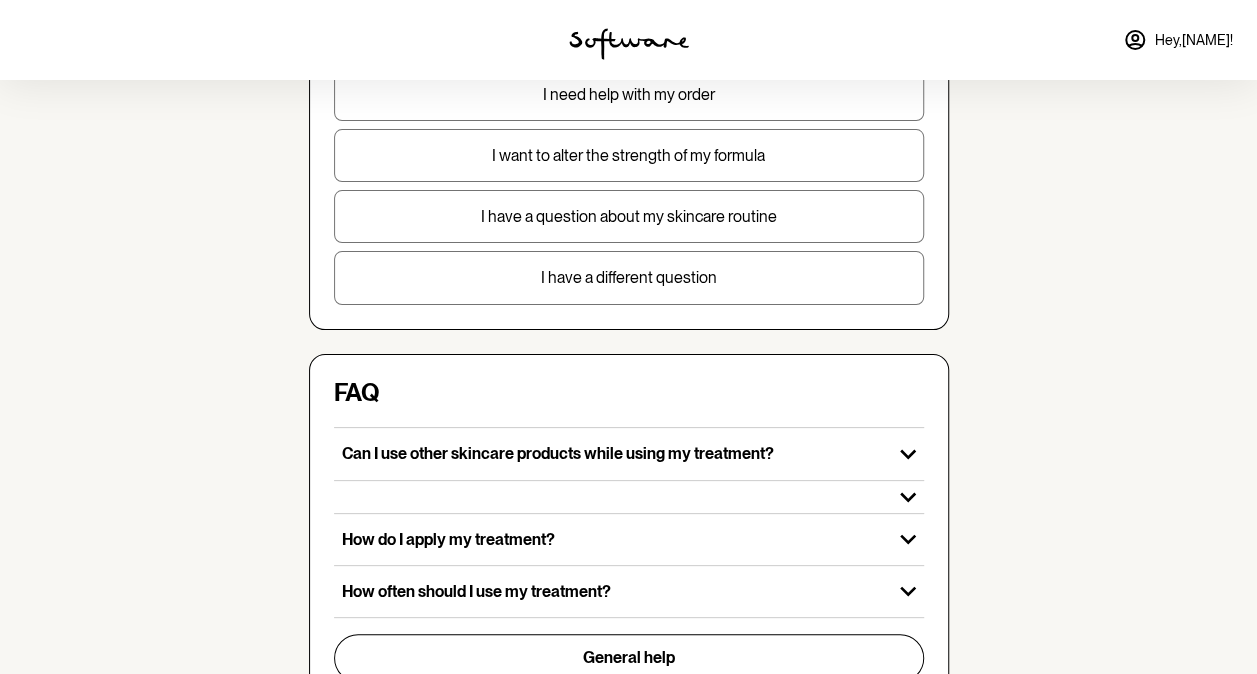 scroll, scrollTop: 378, scrollLeft: 0, axis: vertical 